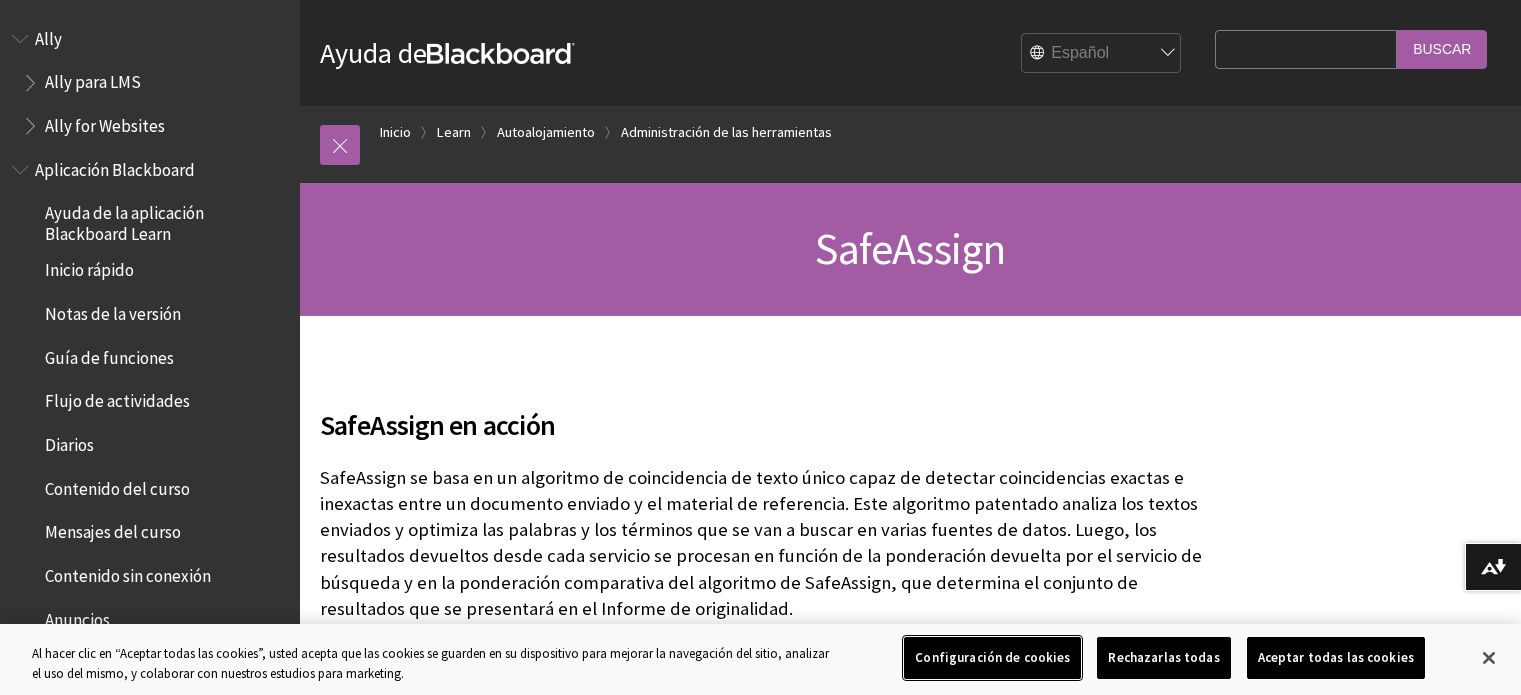 scroll, scrollTop: 0, scrollLeft: 0, axis: both 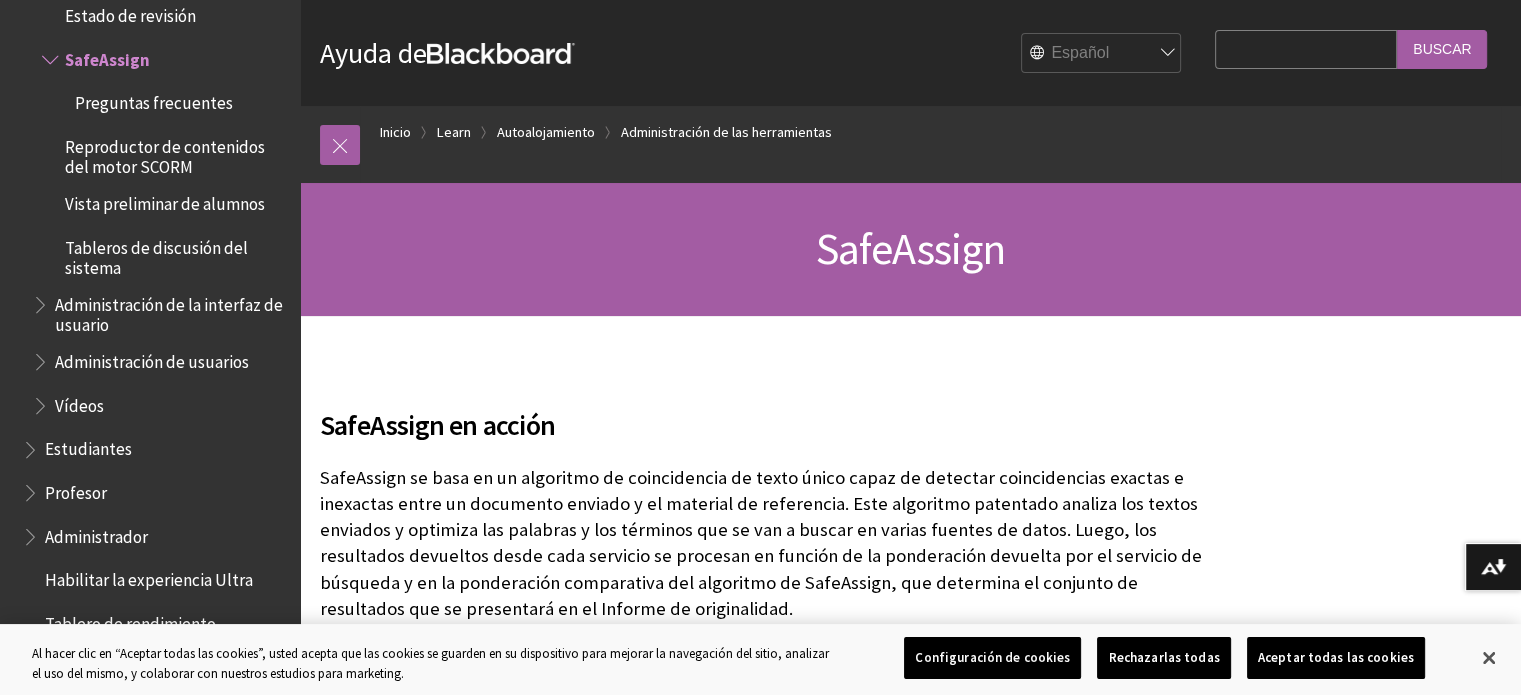 click on "SafeAssign" at bounding box center [107, 56] 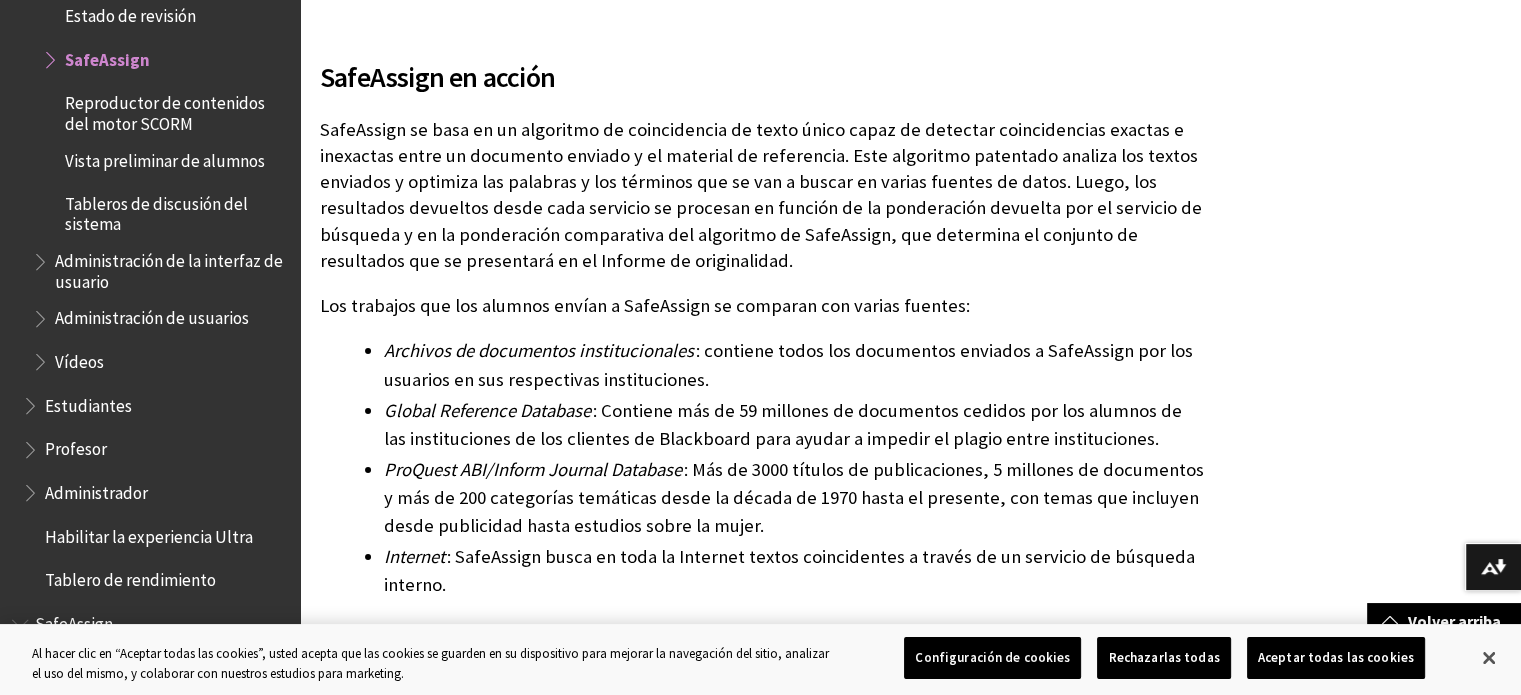 scroll, scrollTop: 100, scrollLeft: 0, axis: vertical 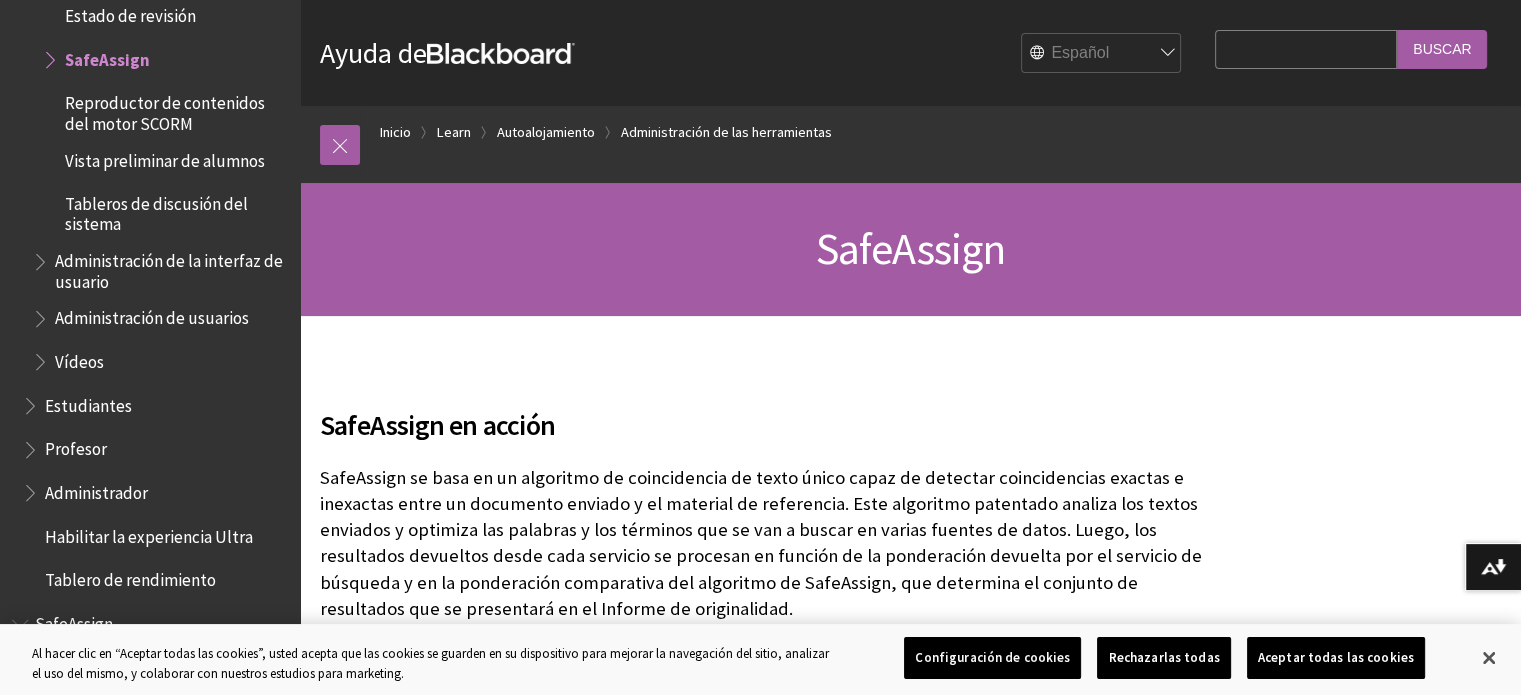 click on "Blackboard" at bounding box center [501, 53] 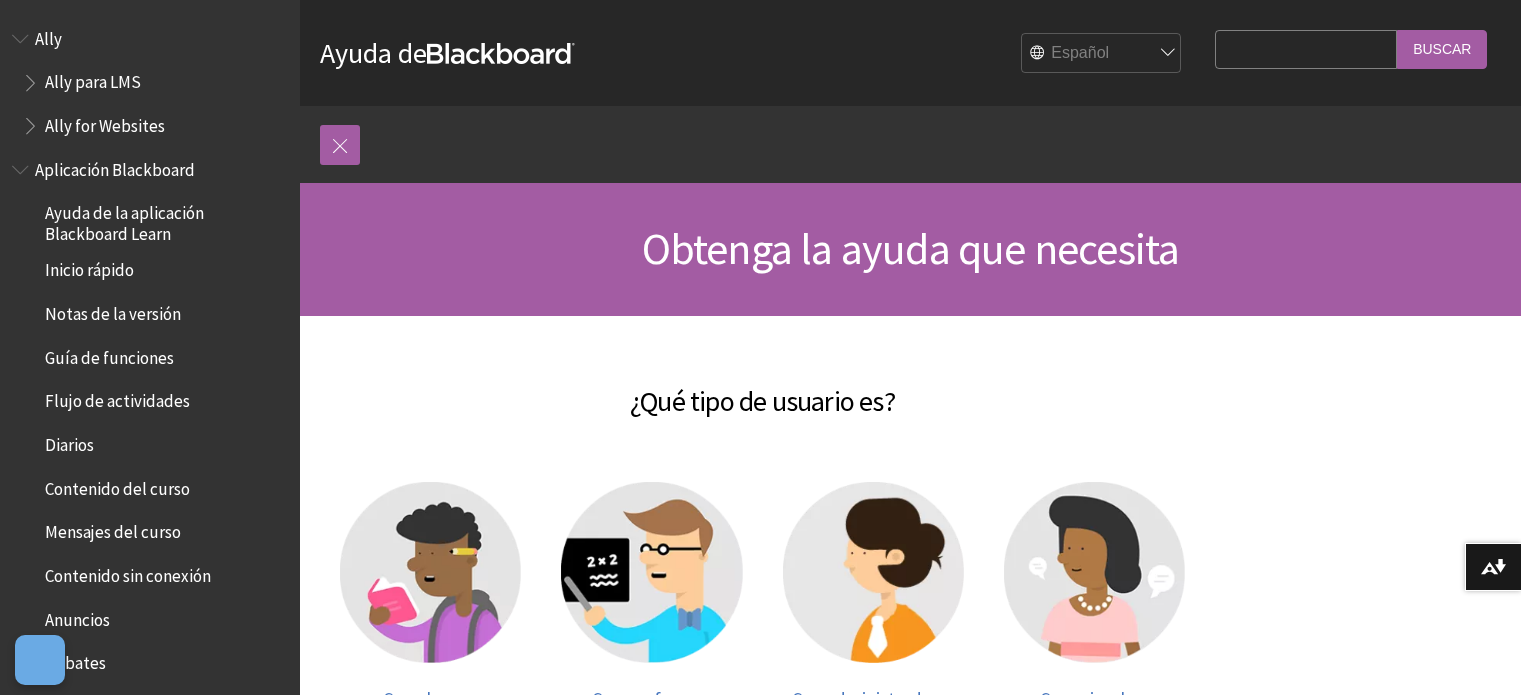 scroll, scrollTop: 0, scrollLeft: 0, axis: both 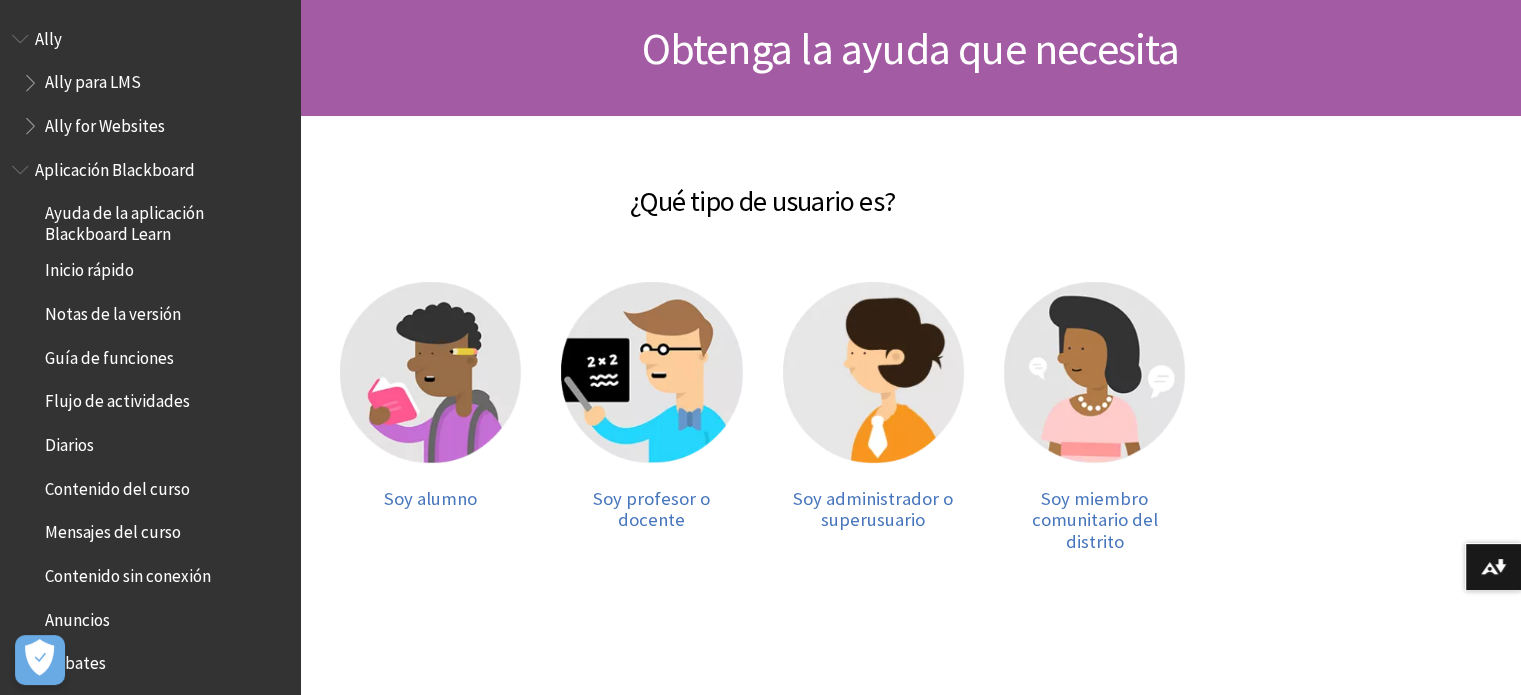 click on "Soy administrador o superusuario" at bounding box center (873, 417) 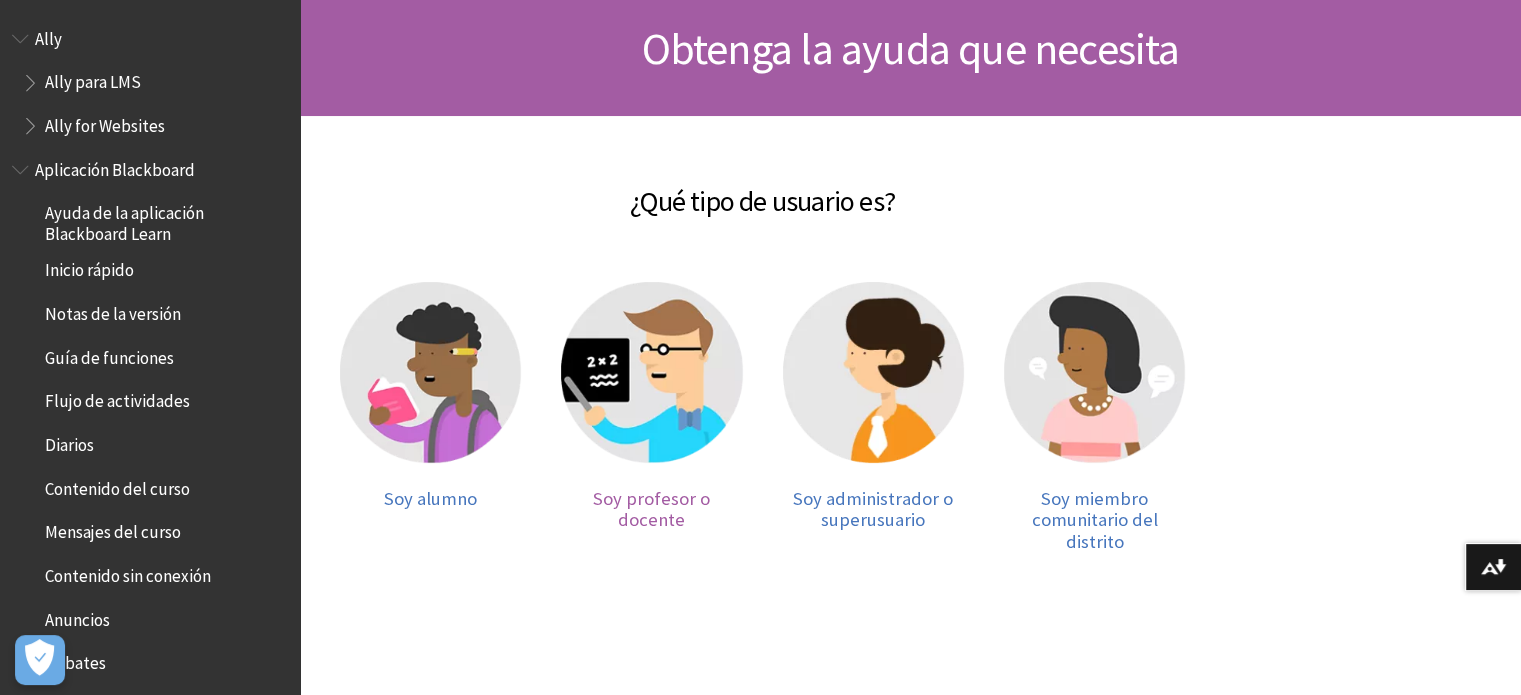 click at bounding box center [651, 372] 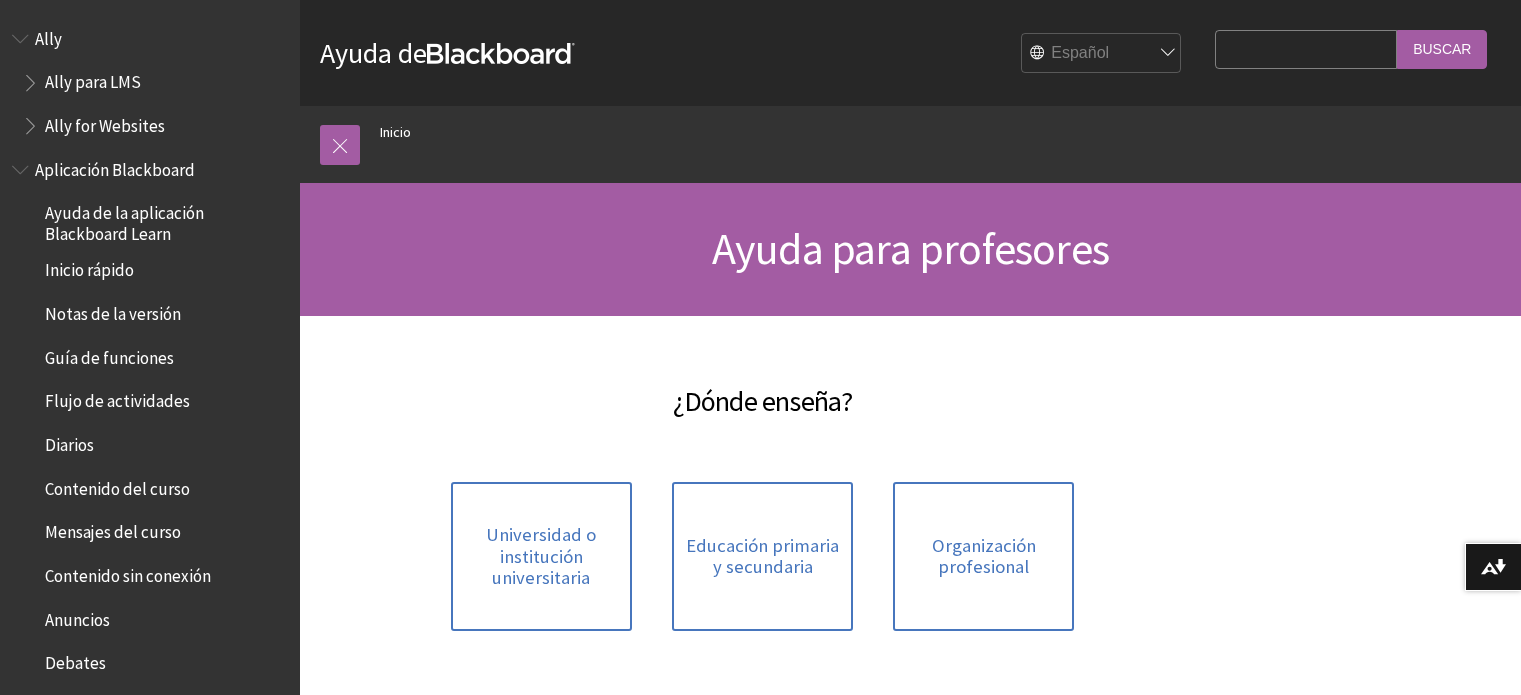 scroll, scrollTop: 0, scrollLeft: 0, axis: both 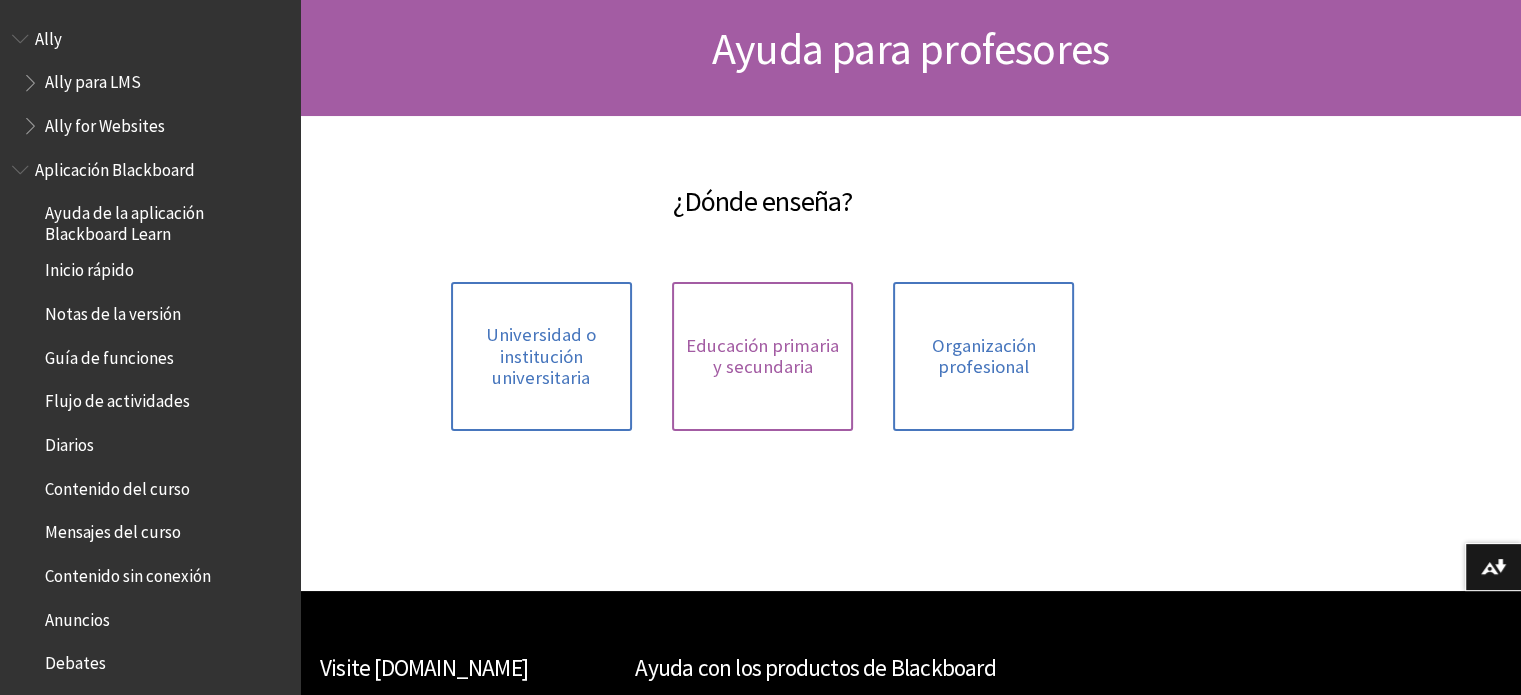 click on "Educación primaria y secundaria" at bounding box center (762, 356) 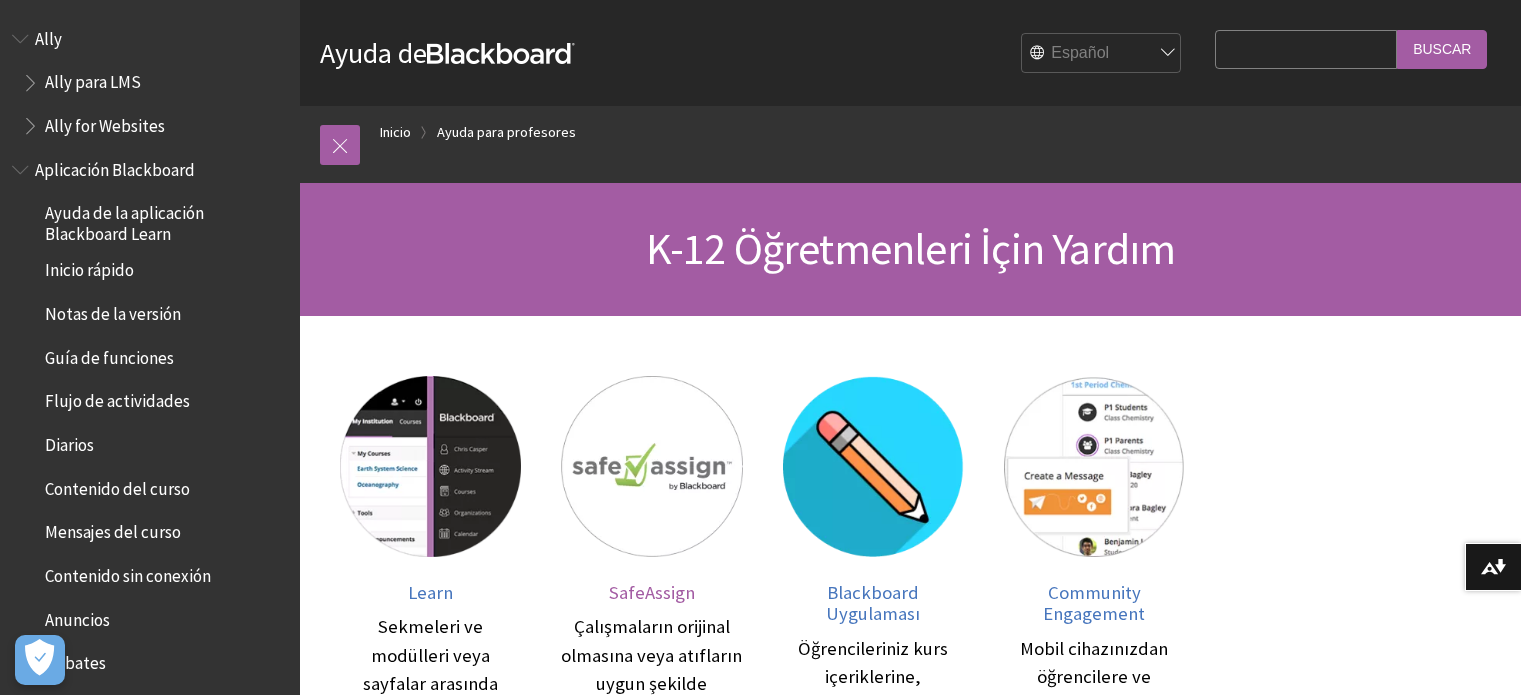 scroll, scrollTop: 0, scrollLeft: 0, axis: both 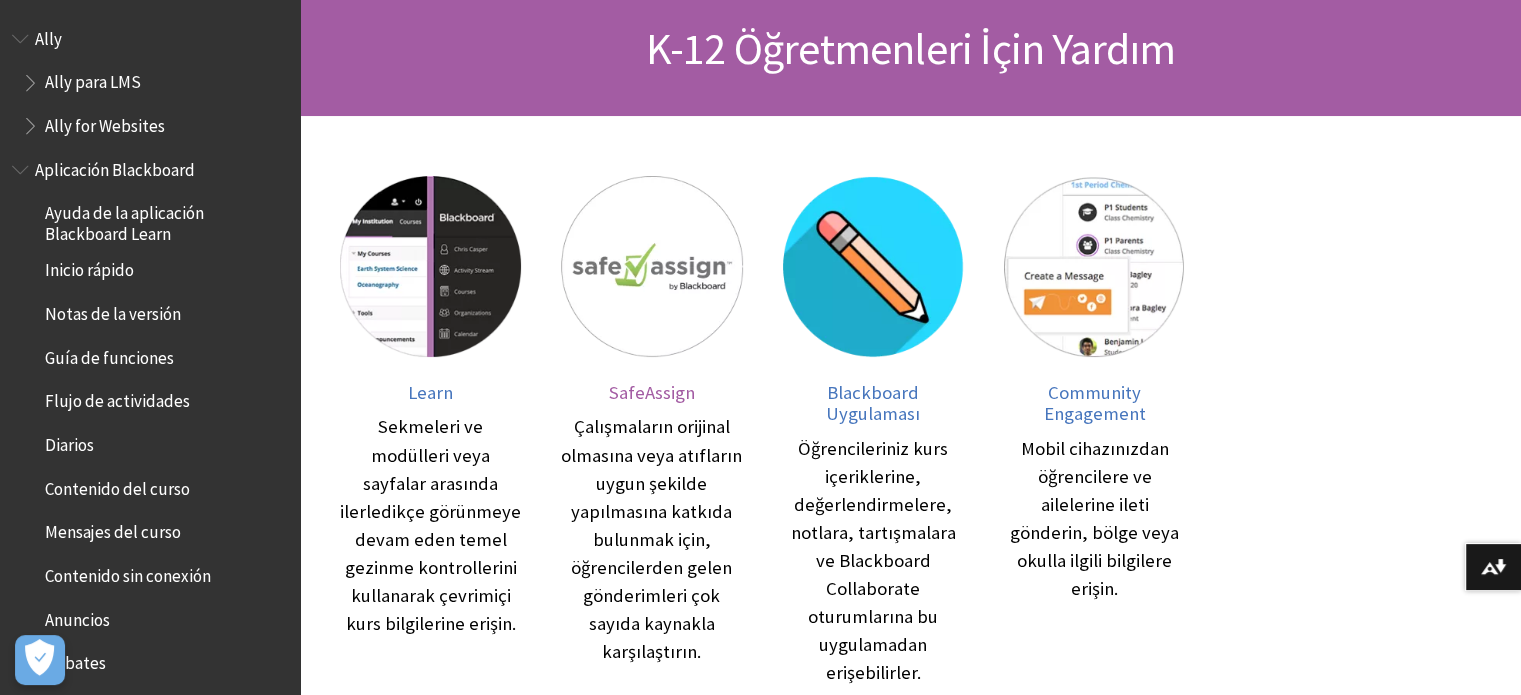 click at bounding box center (651, 266) 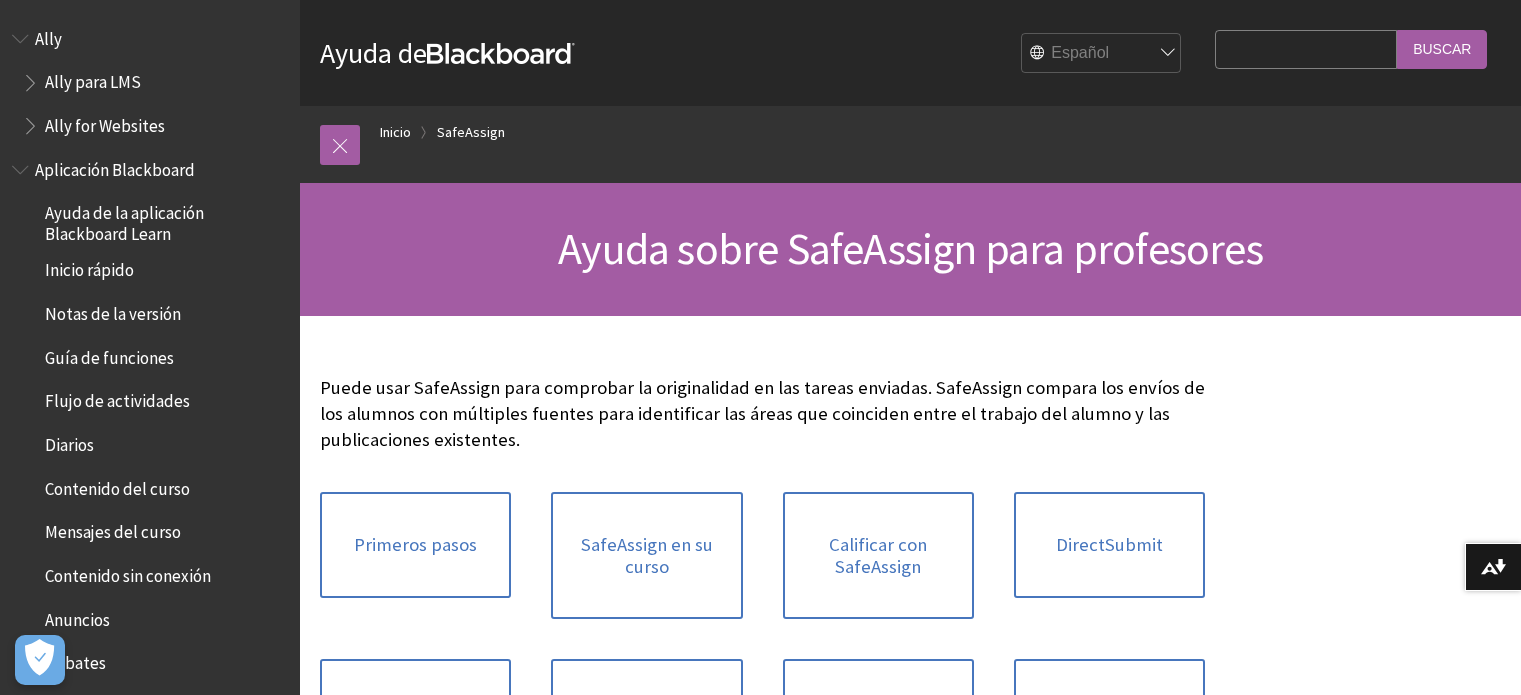 scroll, scrollTop: 0, scrollLeft: 0, axis: both 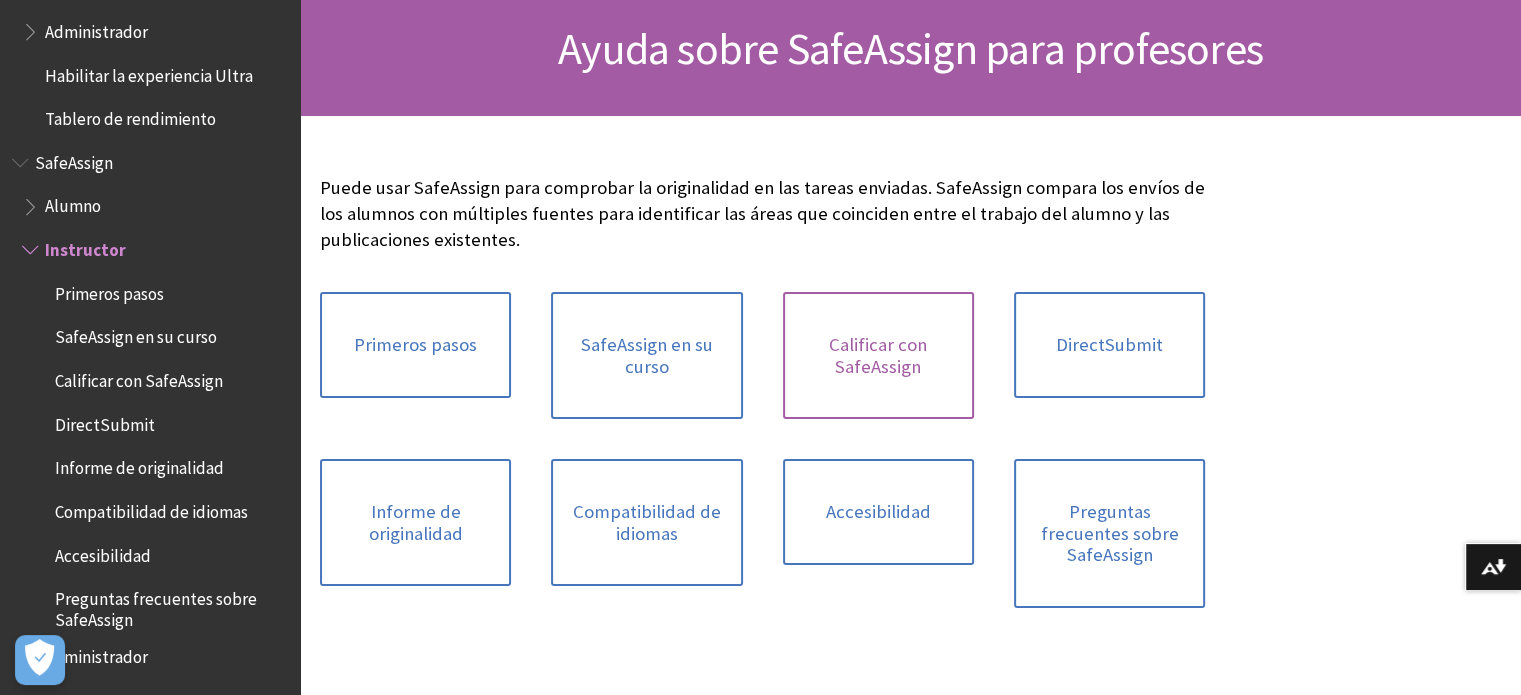 click on "Calificar con SafeAssign" at bounding box center [878, 355] 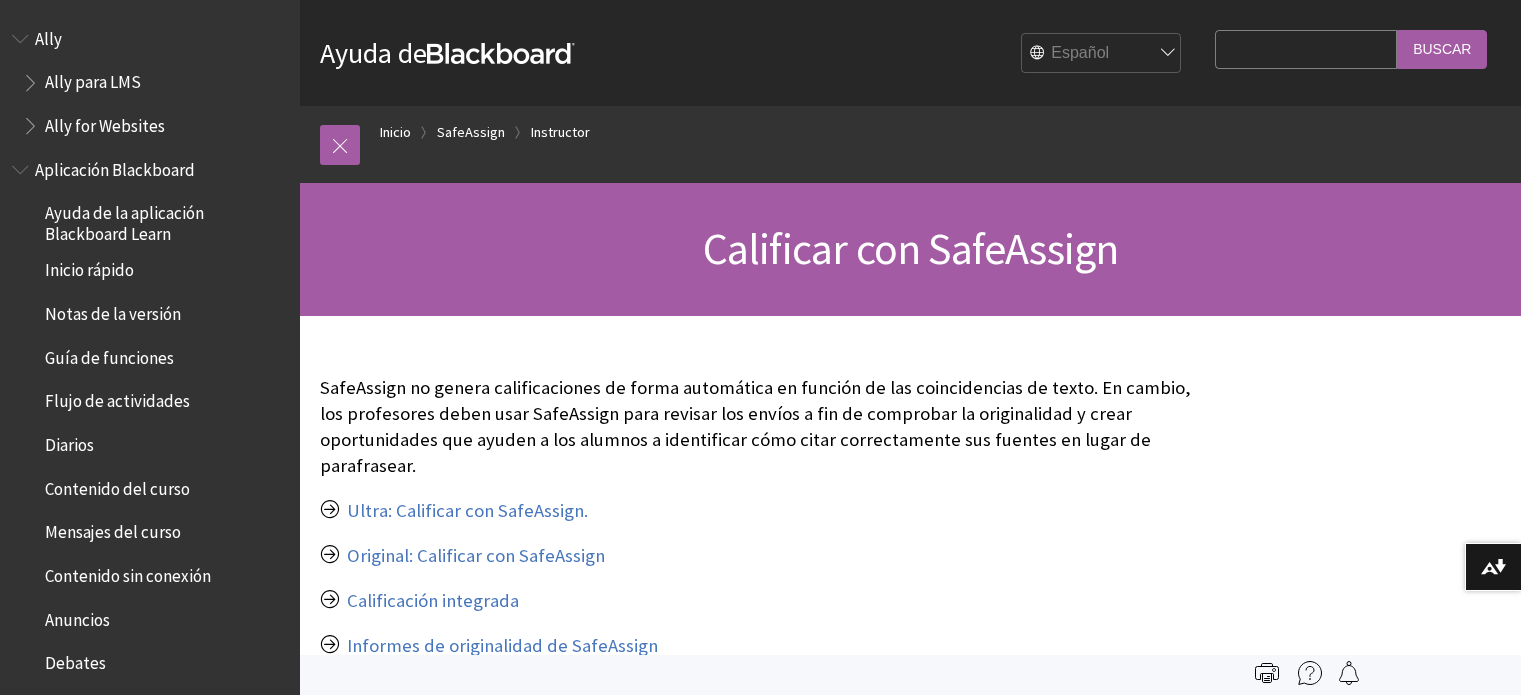 scroll, scrollTop: 0, scrollLeft: 0, axis: both 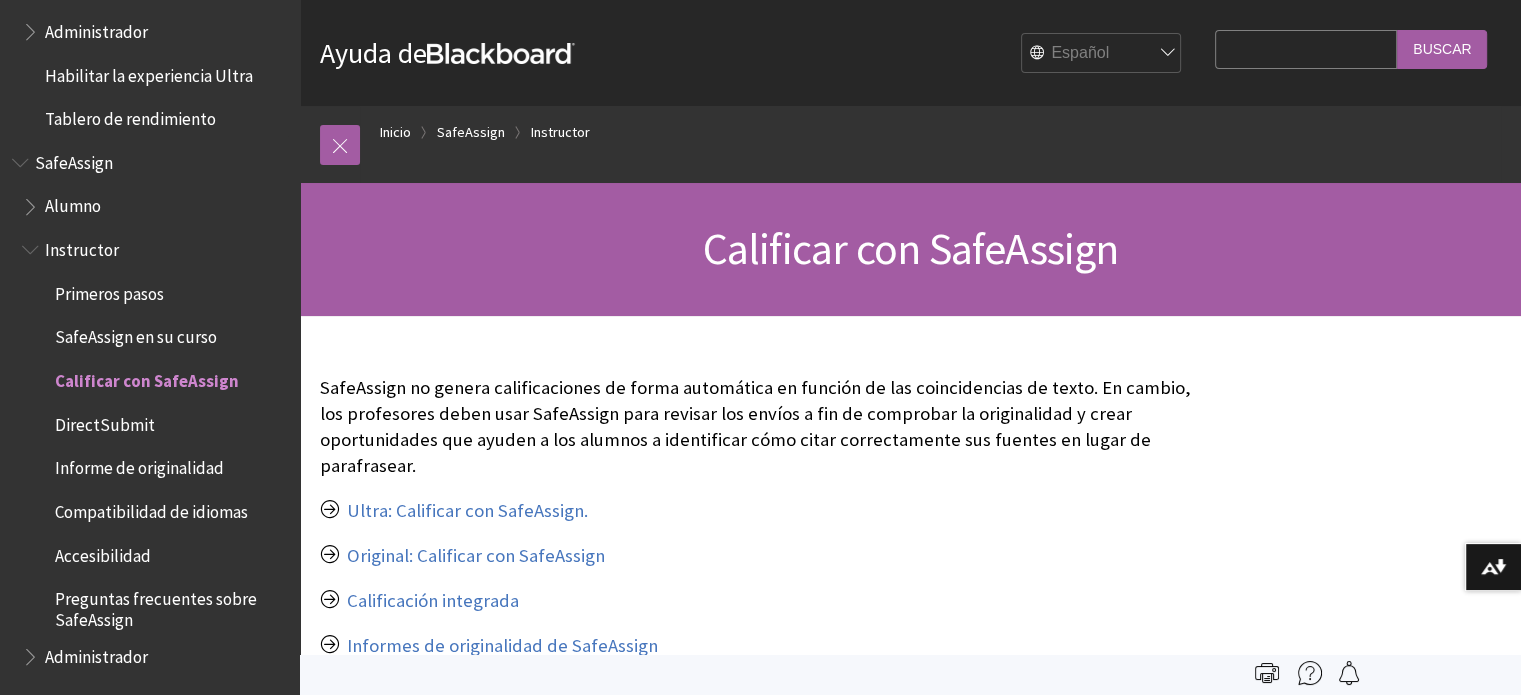 click on "Administrador" at bounding box center [96, 28] 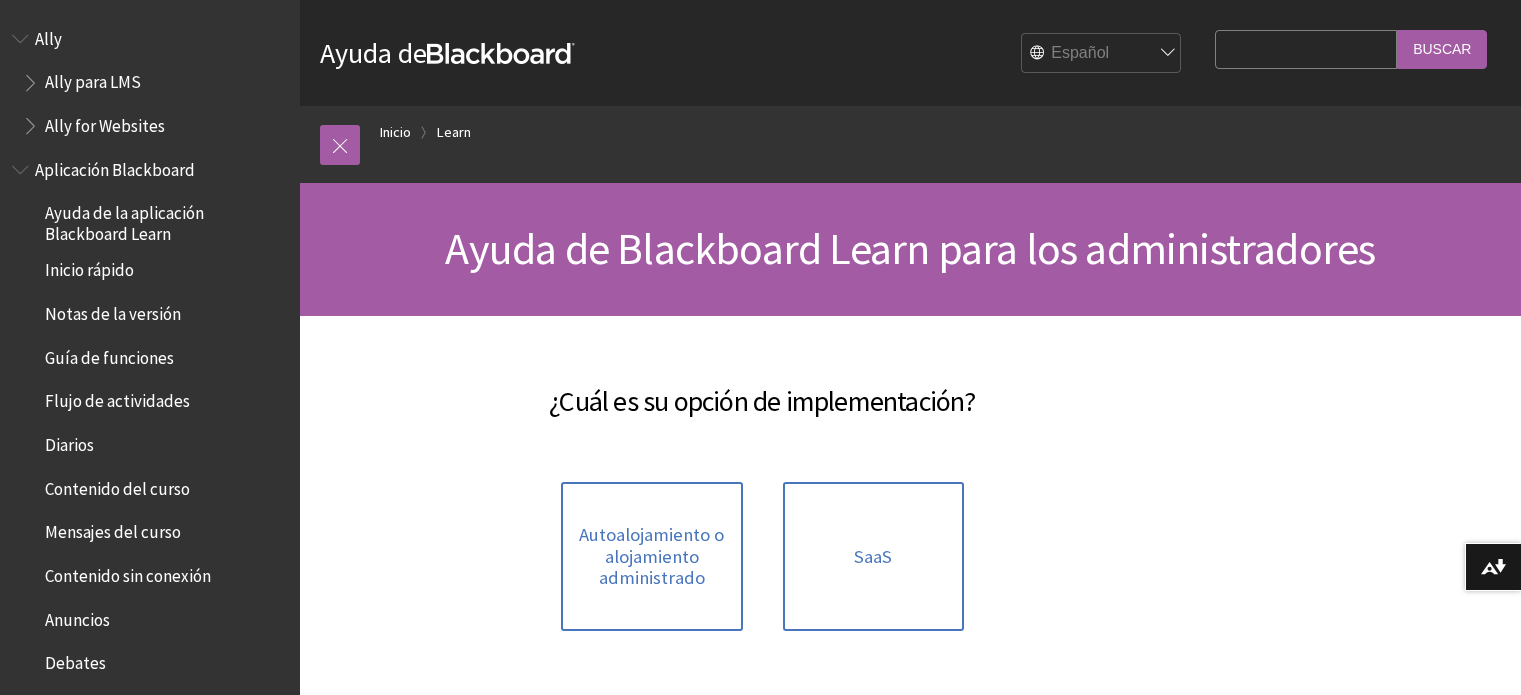 scroll, scrollTop: 0, scrollLeft: 0, axis: both 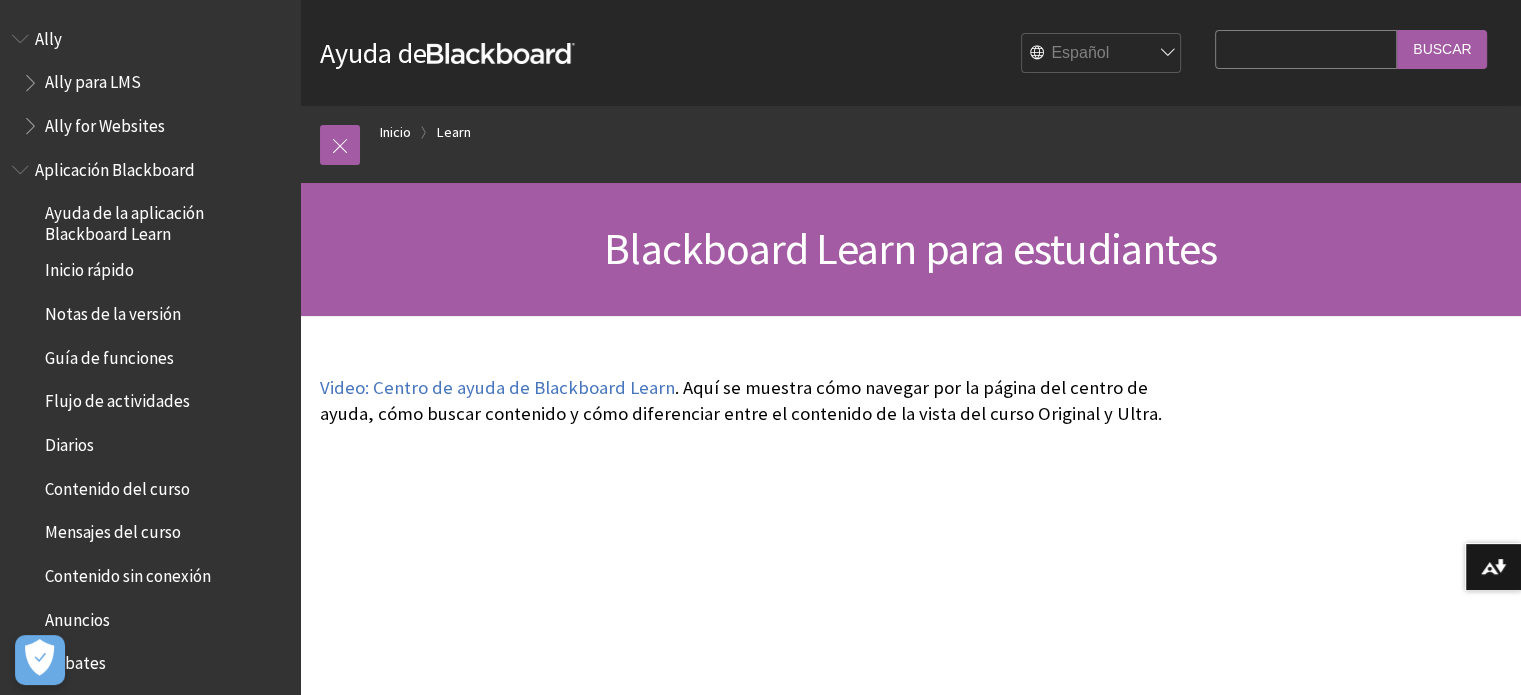 click on "Aplicación Blackboard" at bounding box center [115, 166] 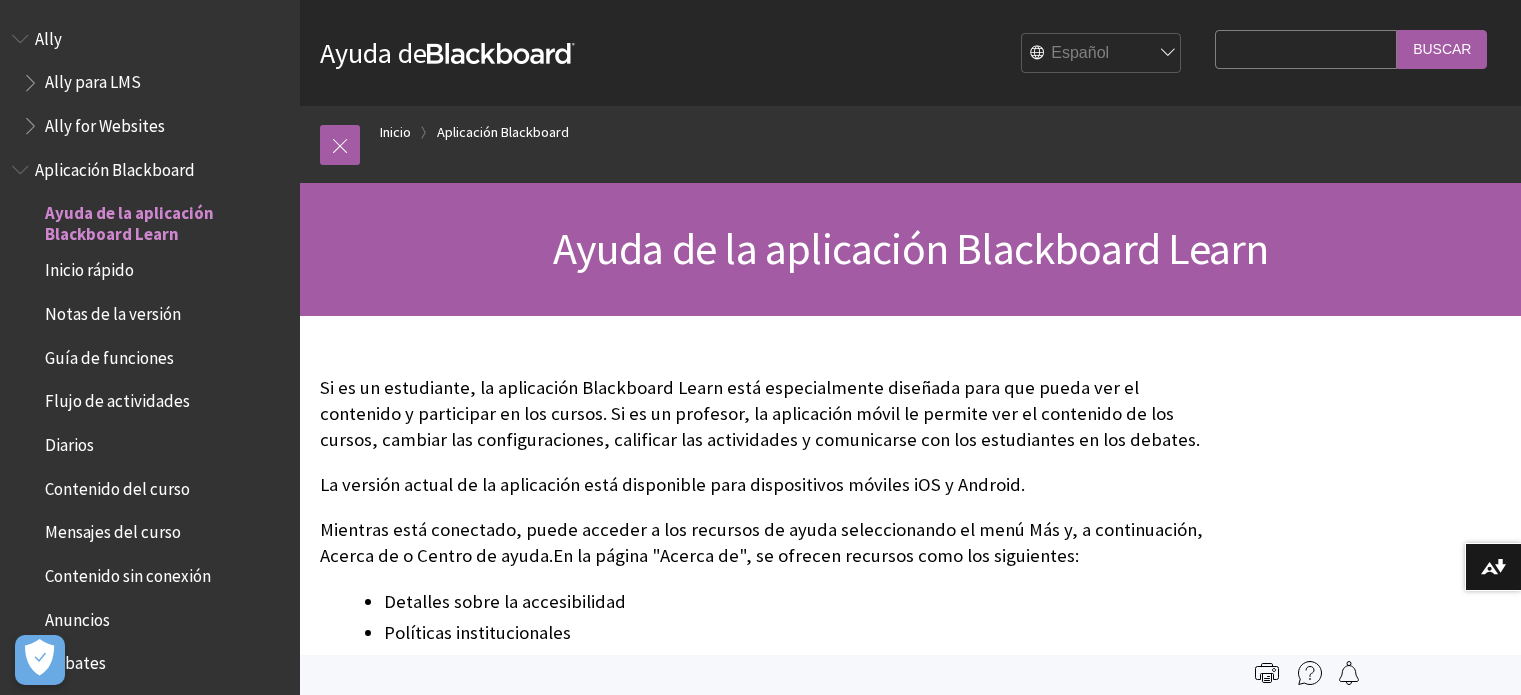 scroll, scrollTop: 0, scrollLeft: 0, axis: both 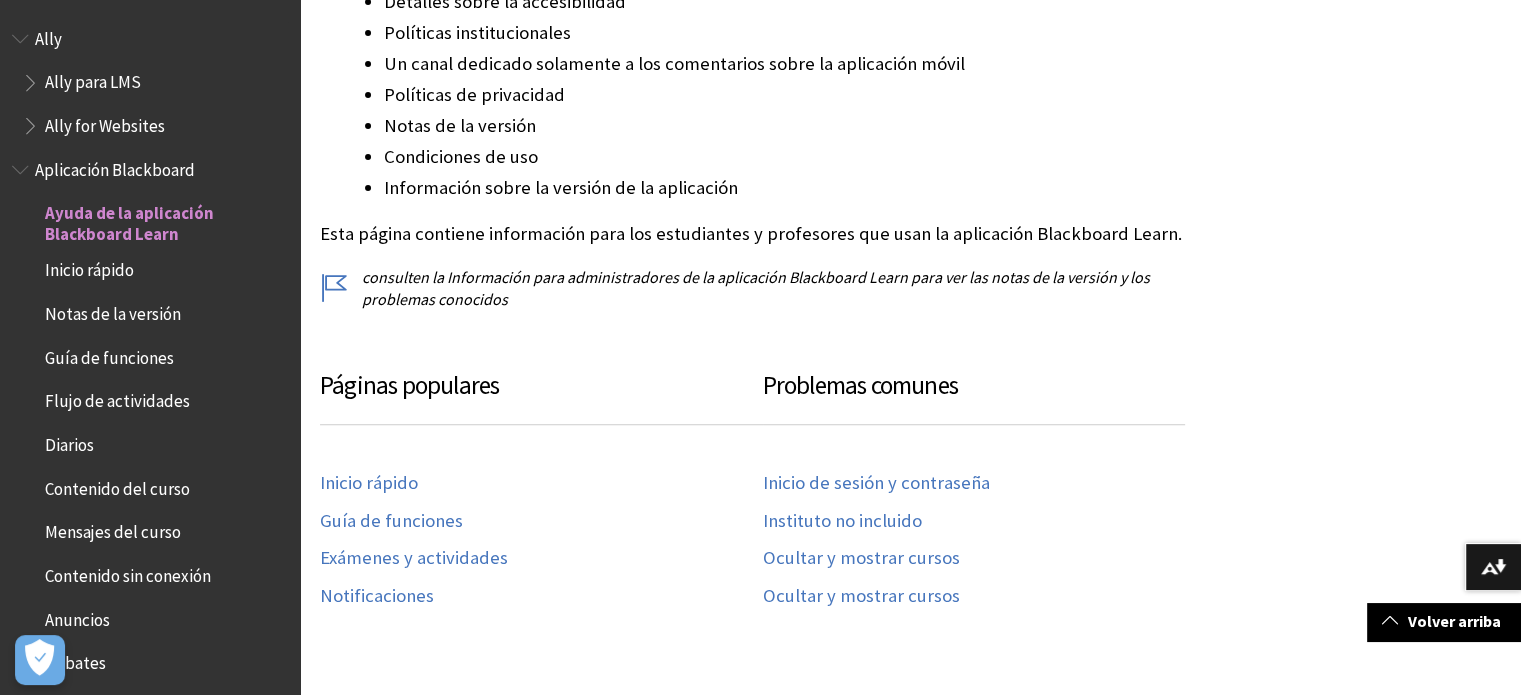 click on "Ally" at bounding box center (48, 35) 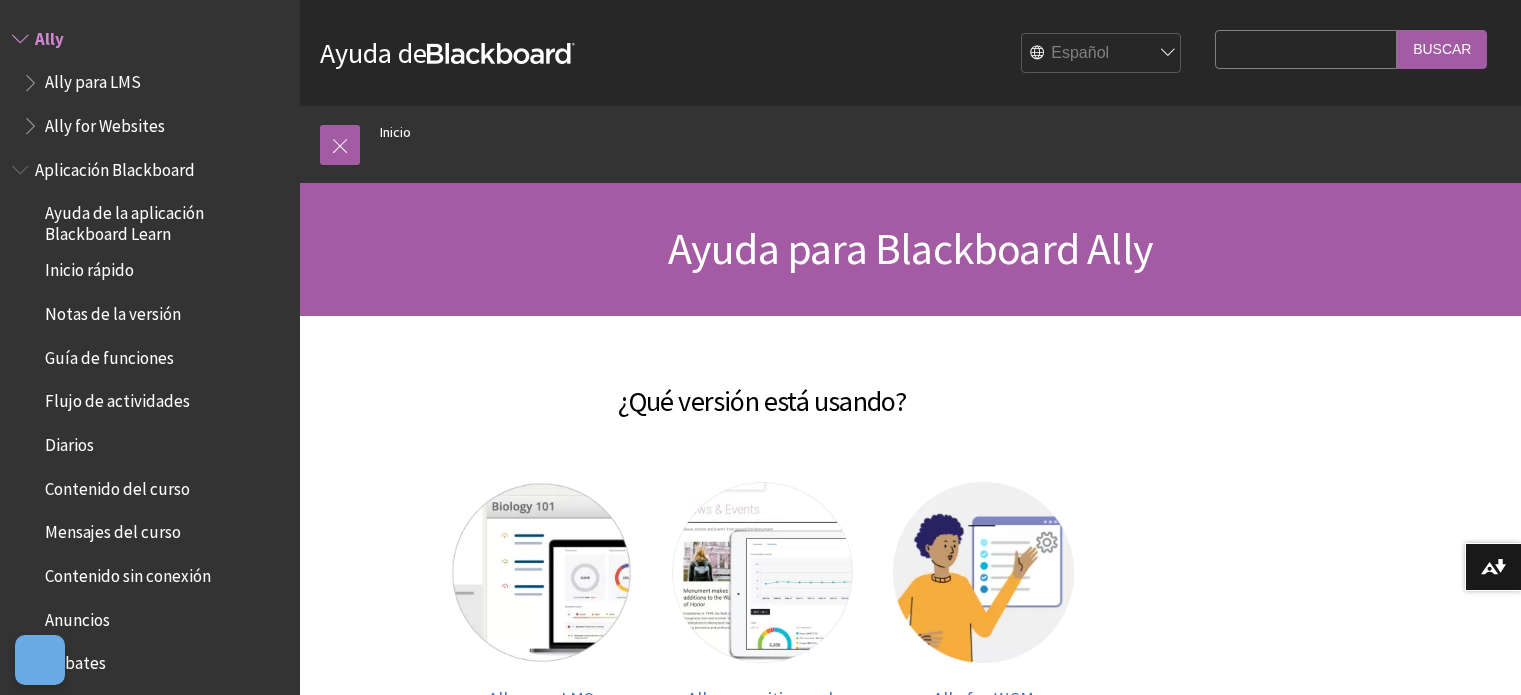 scroll, scrollTop: 200, scrollLeft: 0, axis: vertical 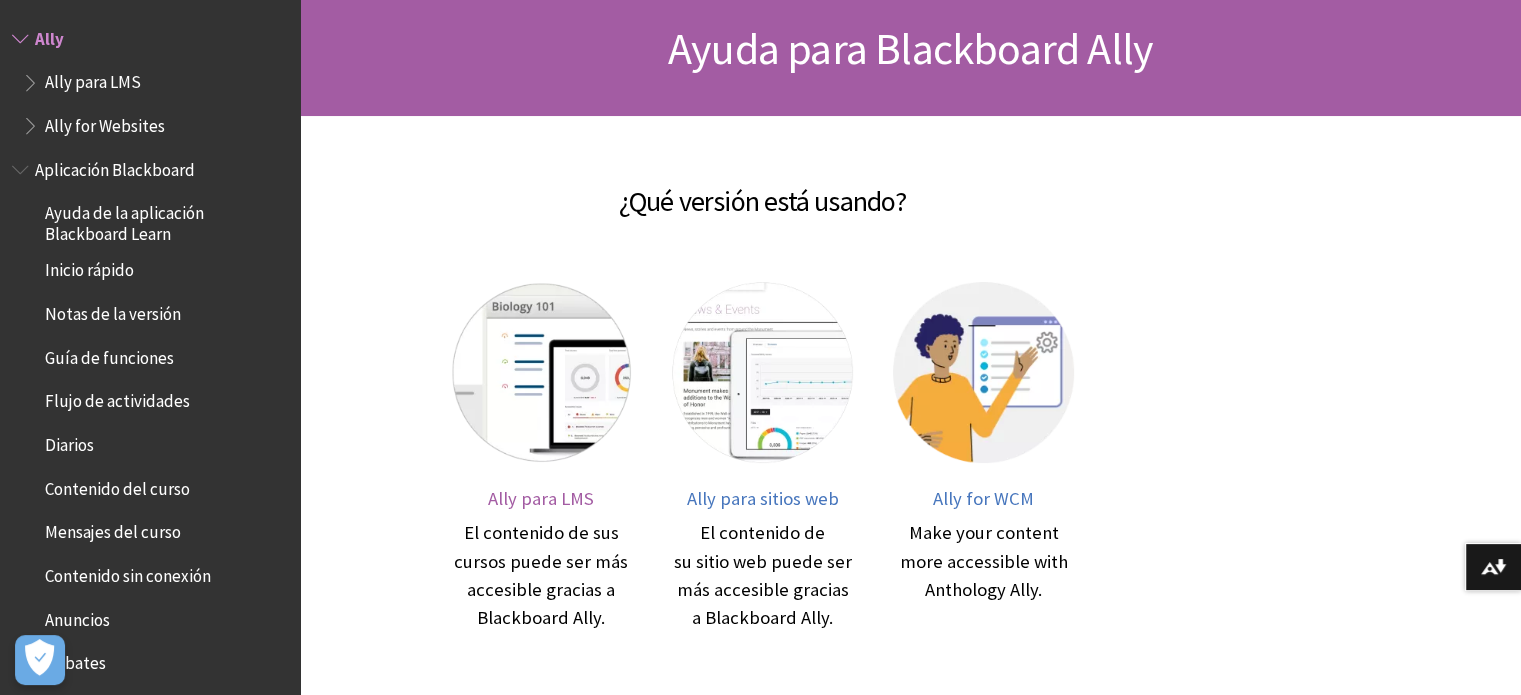 click at bounding box center (541, 372) 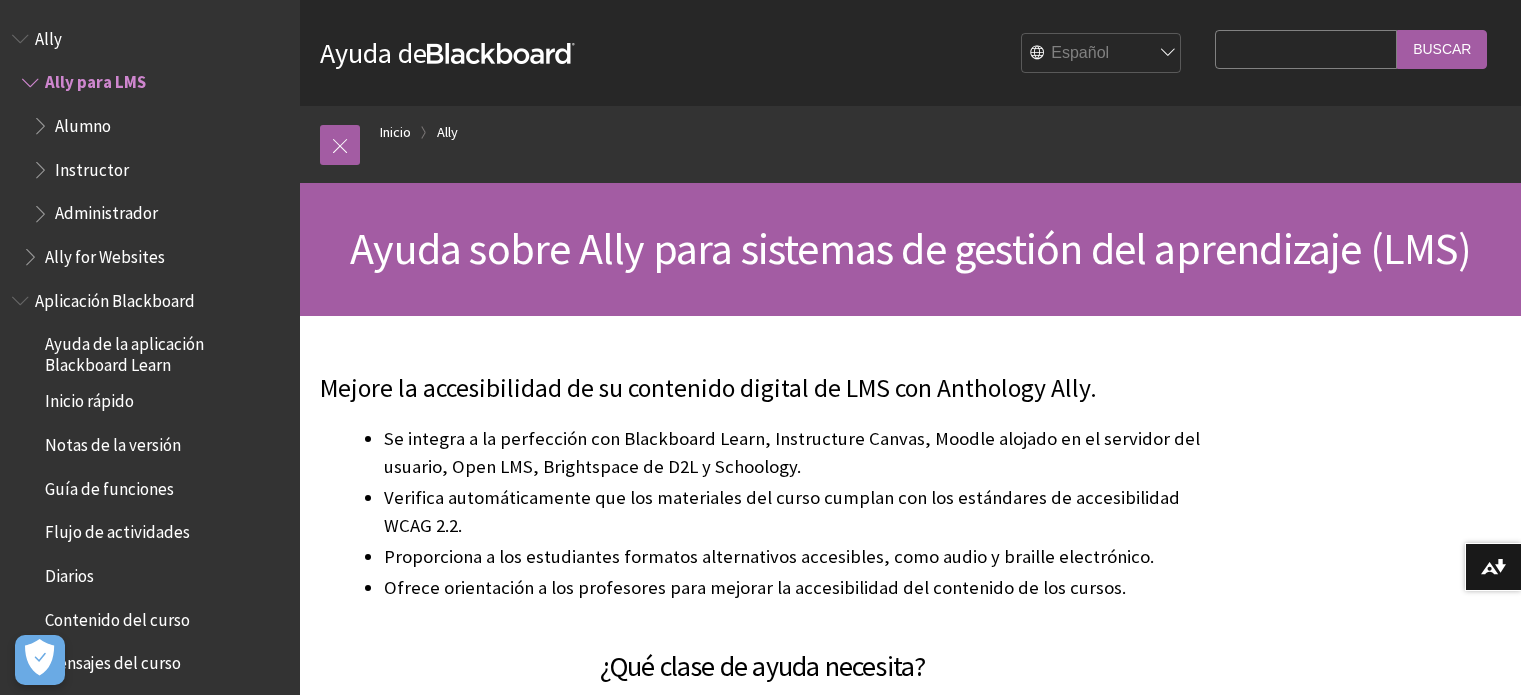 scroll, scrollTop: 0, scrollLeft: 0, axis: both 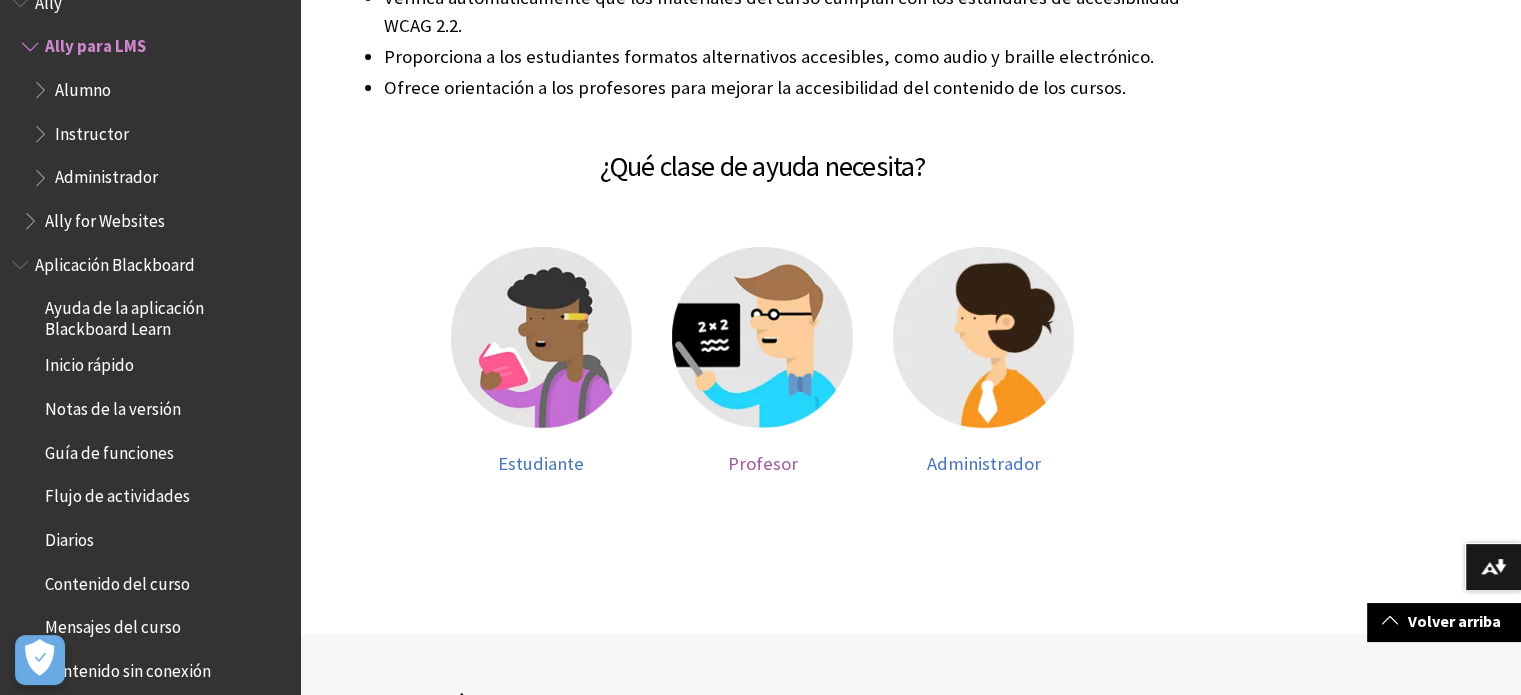 click at bounding box center [762, 337] 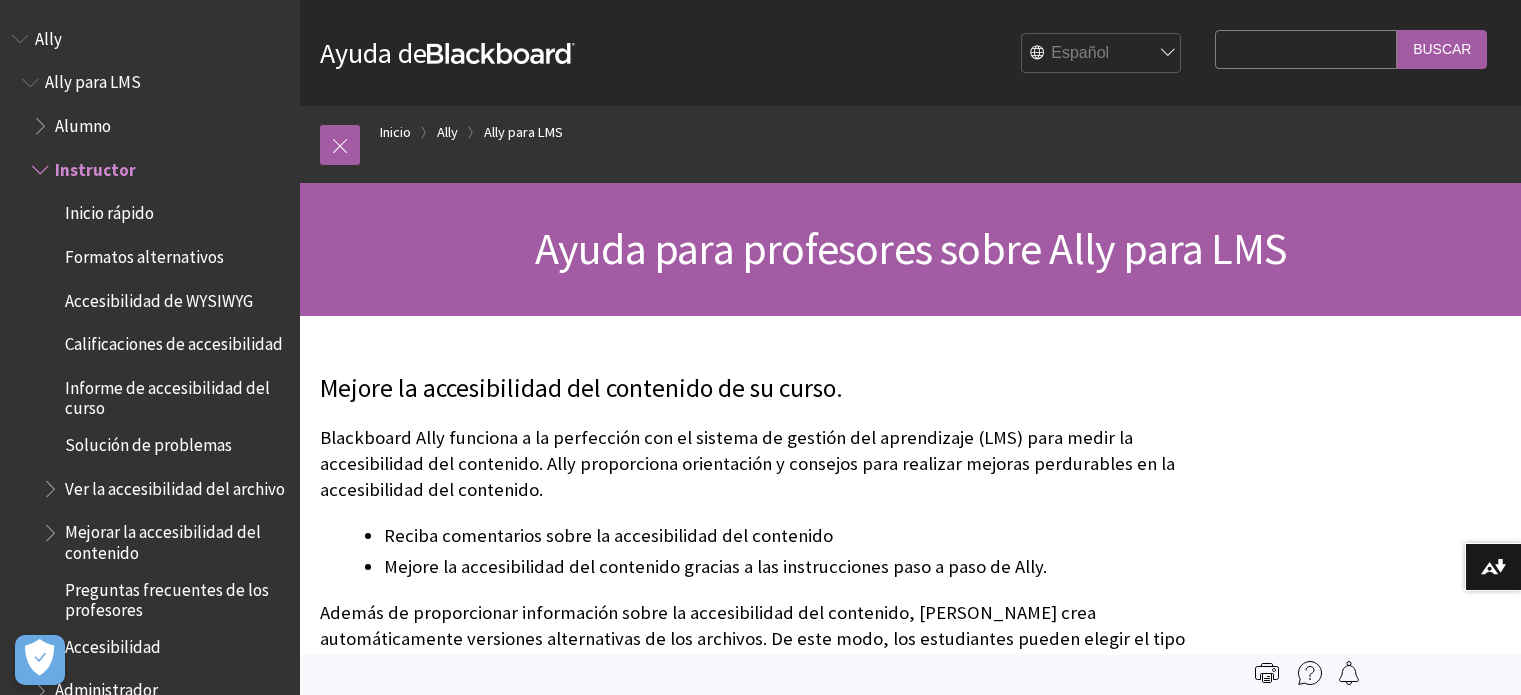 scroll, scrollTop: 0, scrollLeft: 0, axis: both 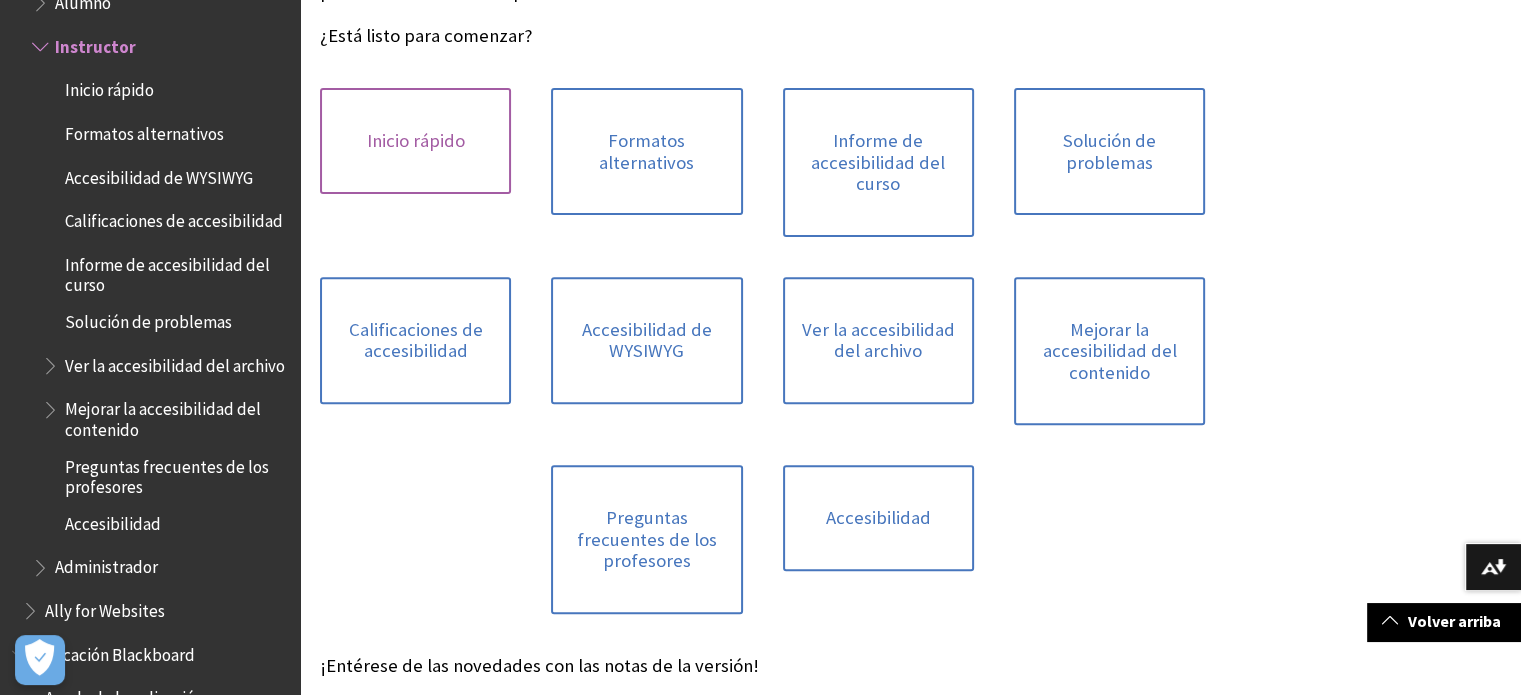 click on "Inicio rápido" at bounding box center (415, 141) 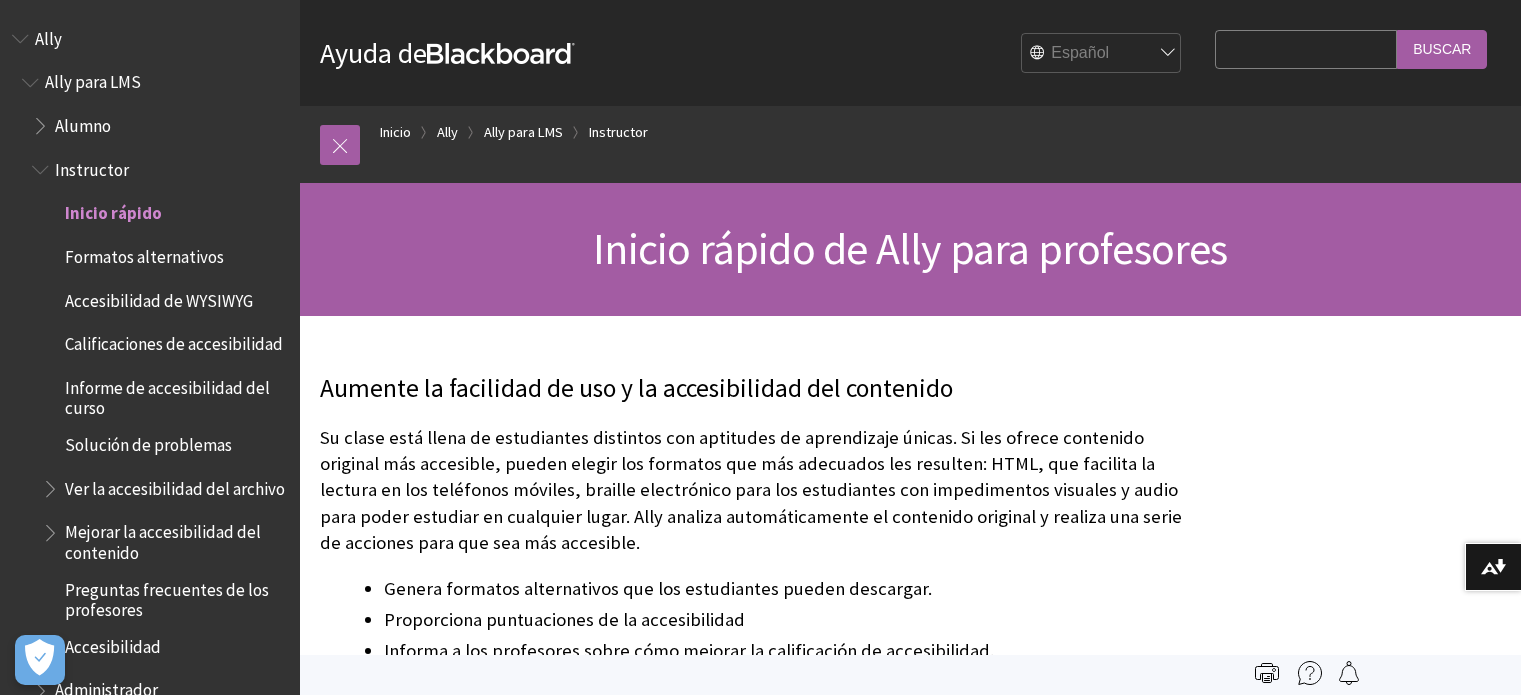 scroll, scrollTop: 400, scrollLeft: 0, axis: vertical 